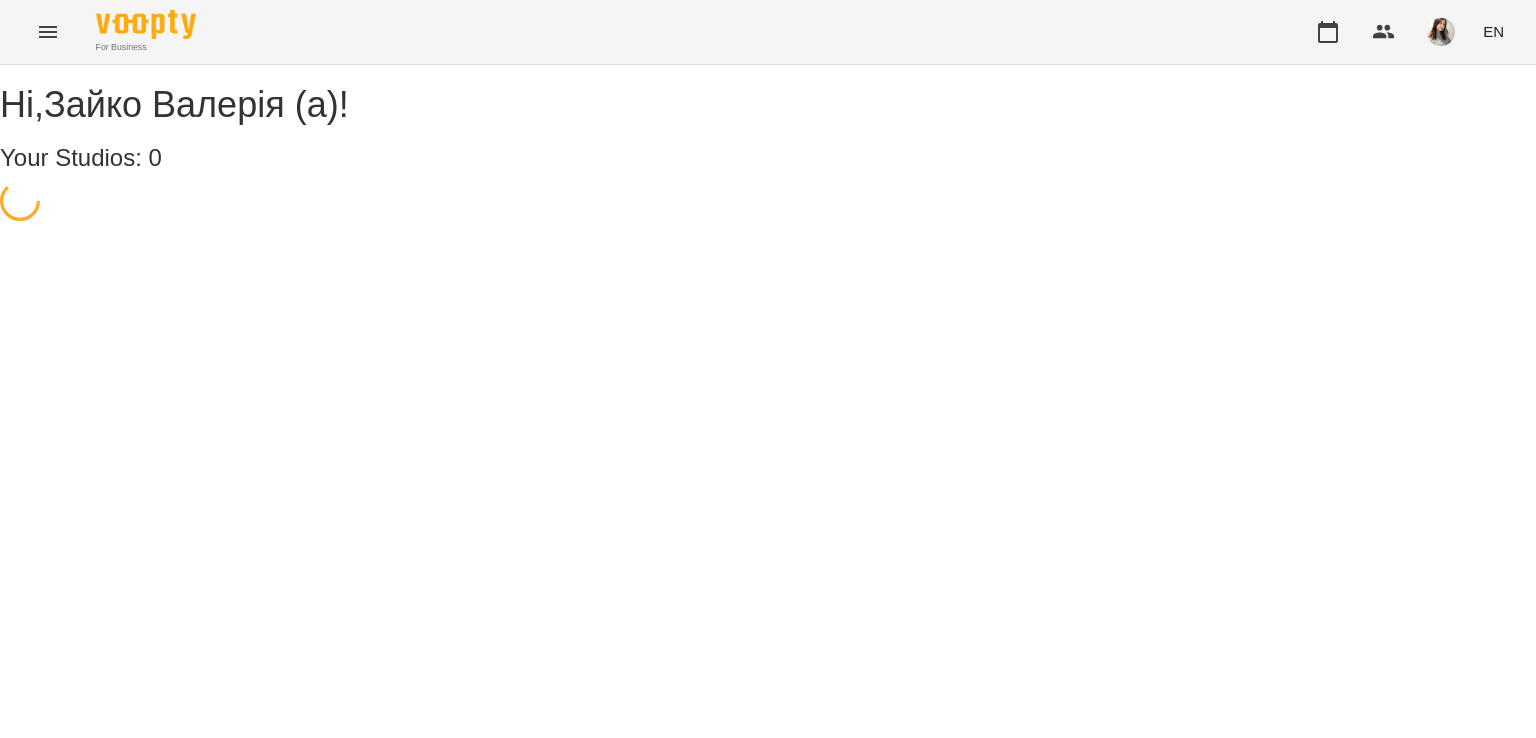 scroll, scrollTop: 0, scrollLeft: 0, axis: both 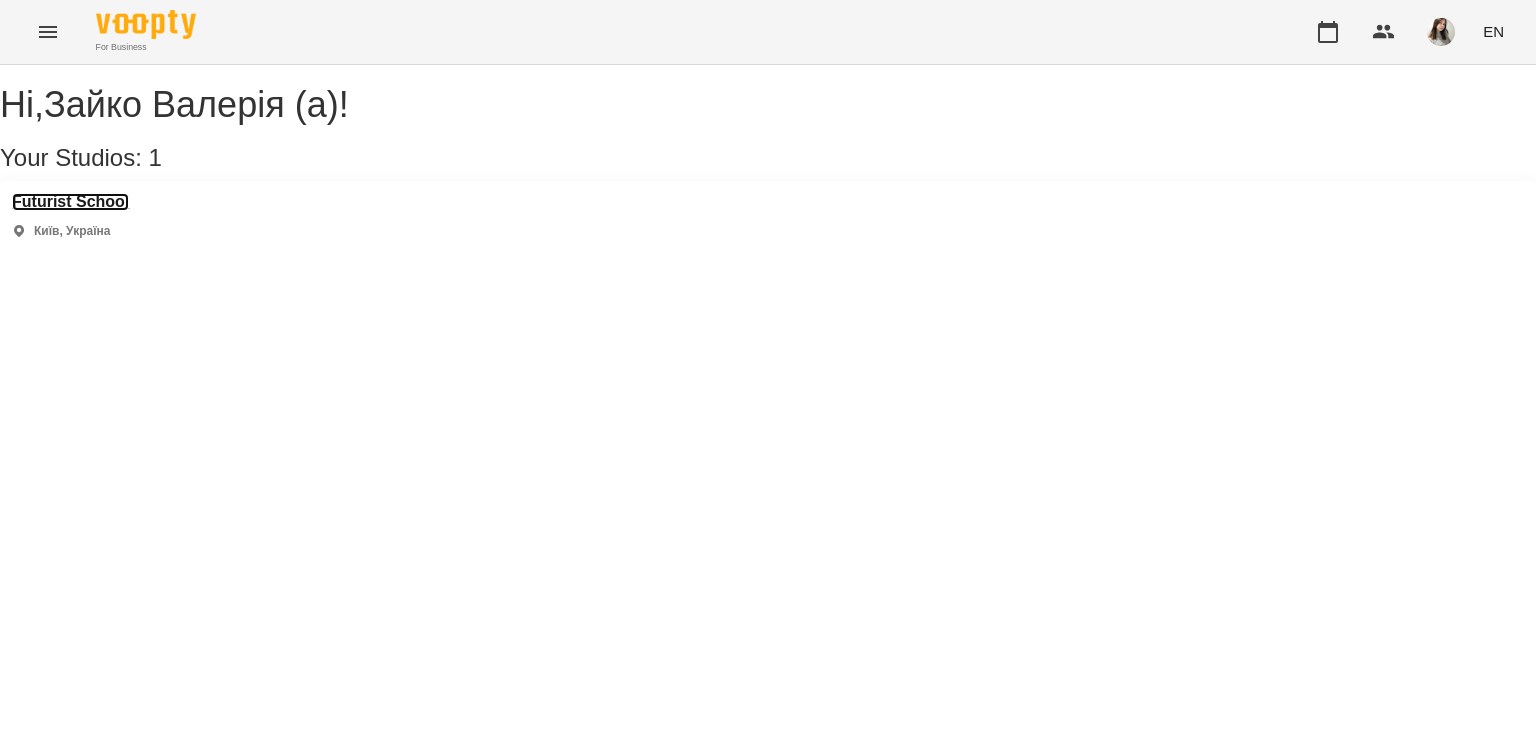 click on "Futurist School" at bounding box center (70, 202) 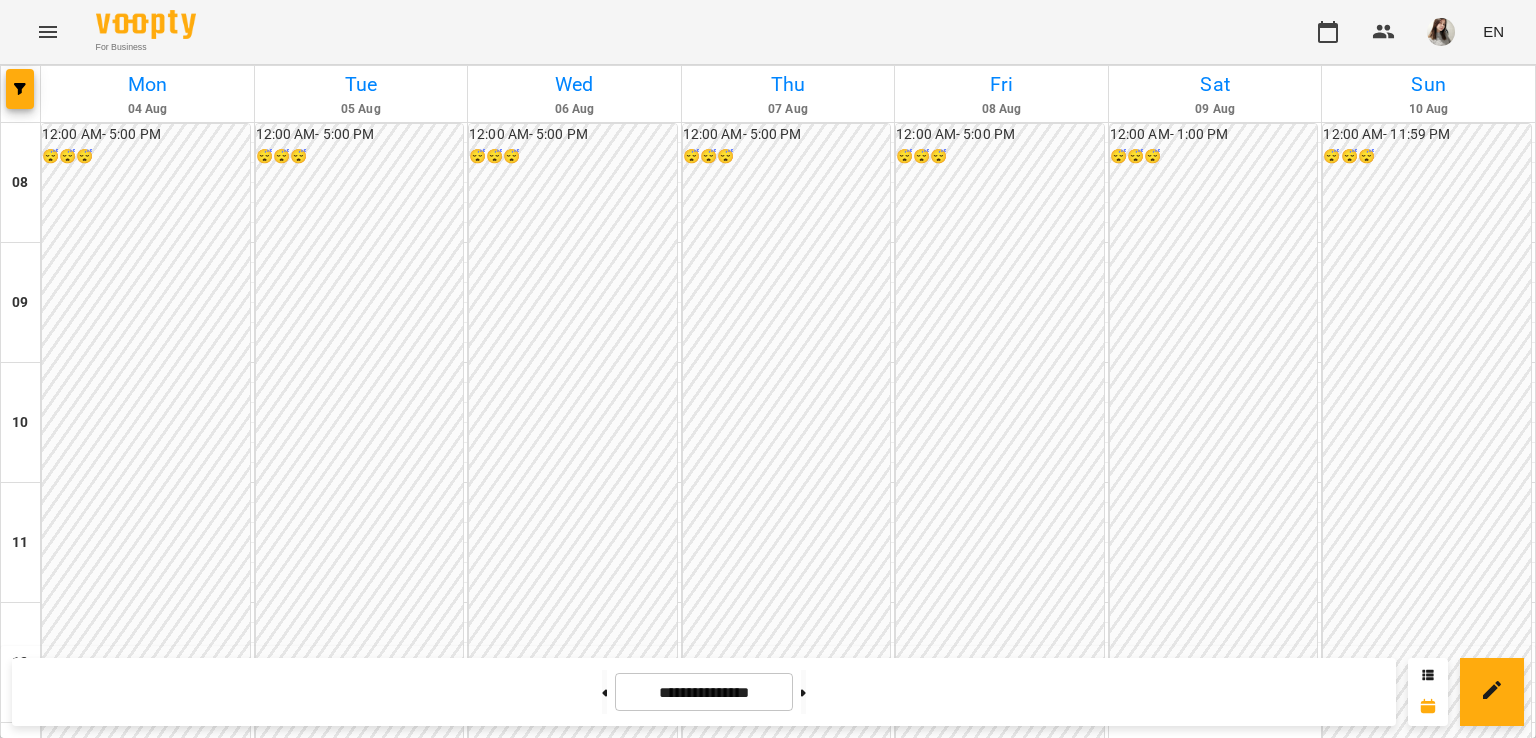 scroll, scrollTop: 1004, scrollLeft: 0, axis: vertical 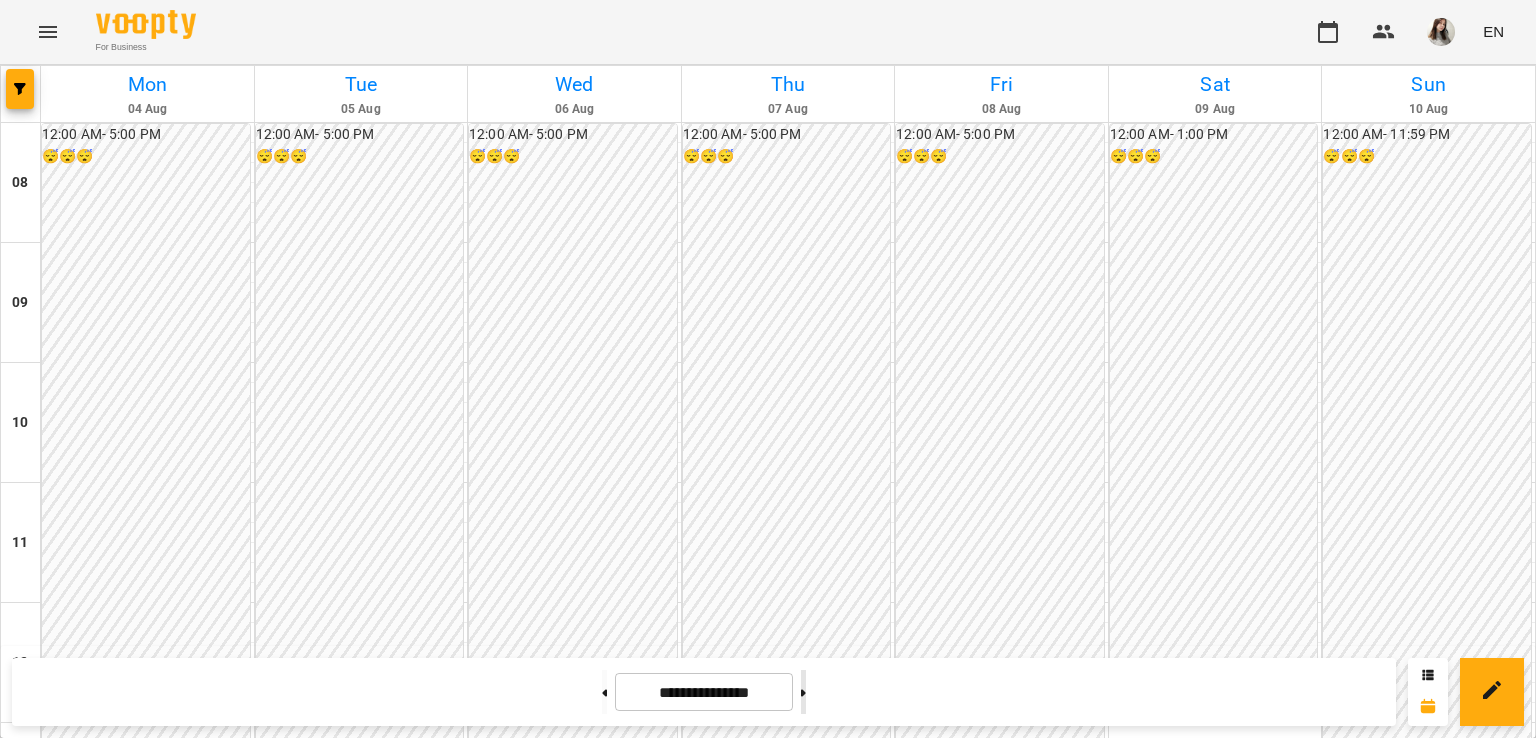 click at bounding box center (803, 692) 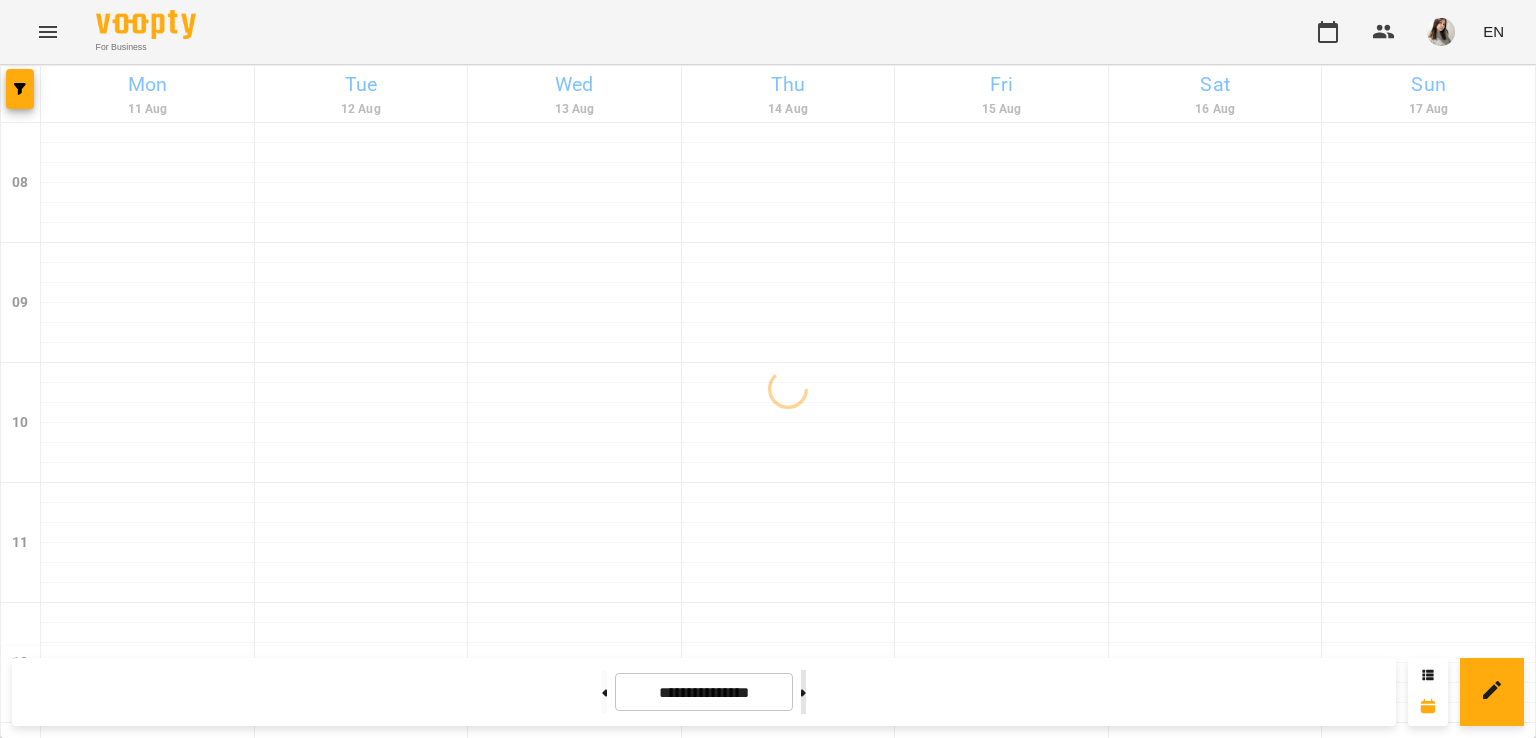 click at bounding box center (803, 692) 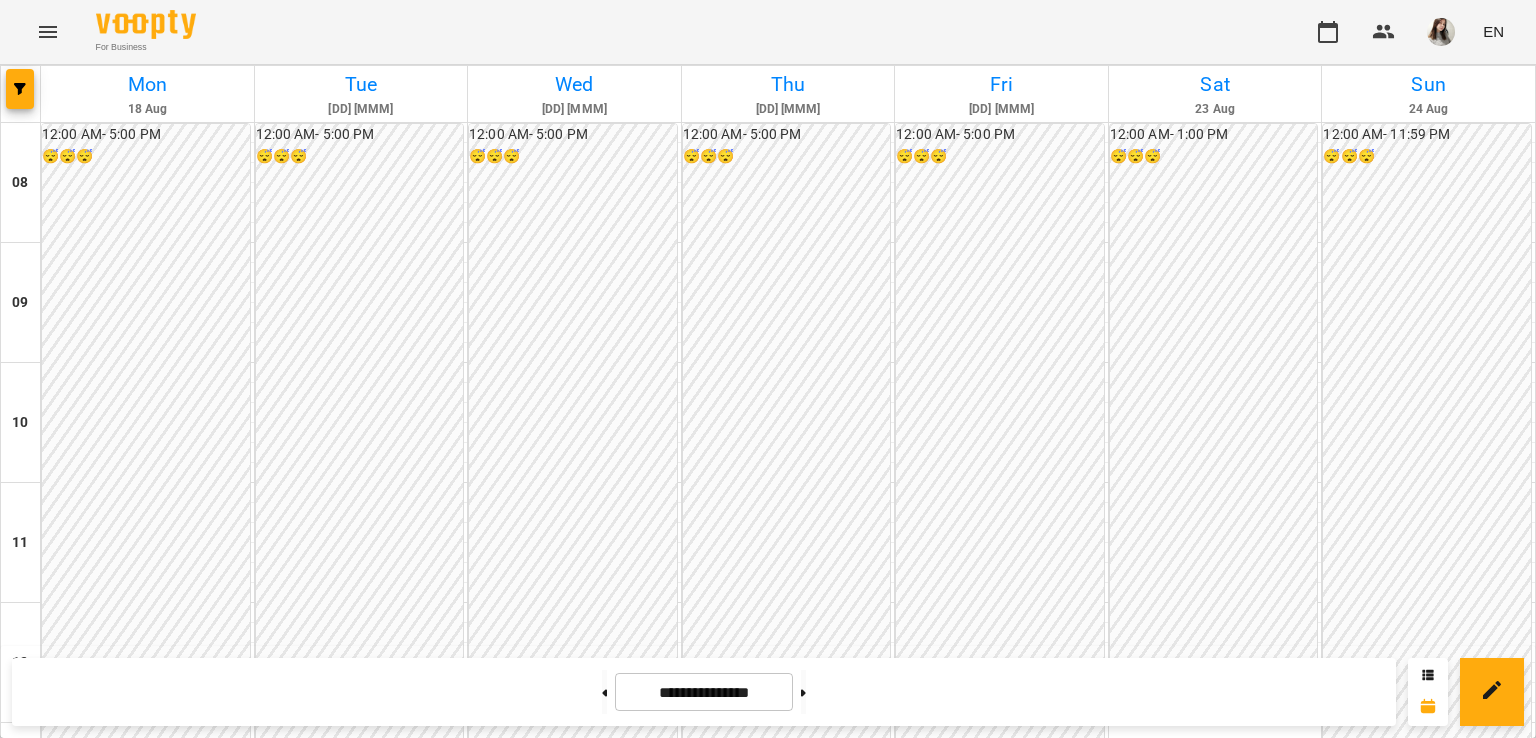 scroll, scrollTop: 951, scrollLeft: 0, axis: vertical 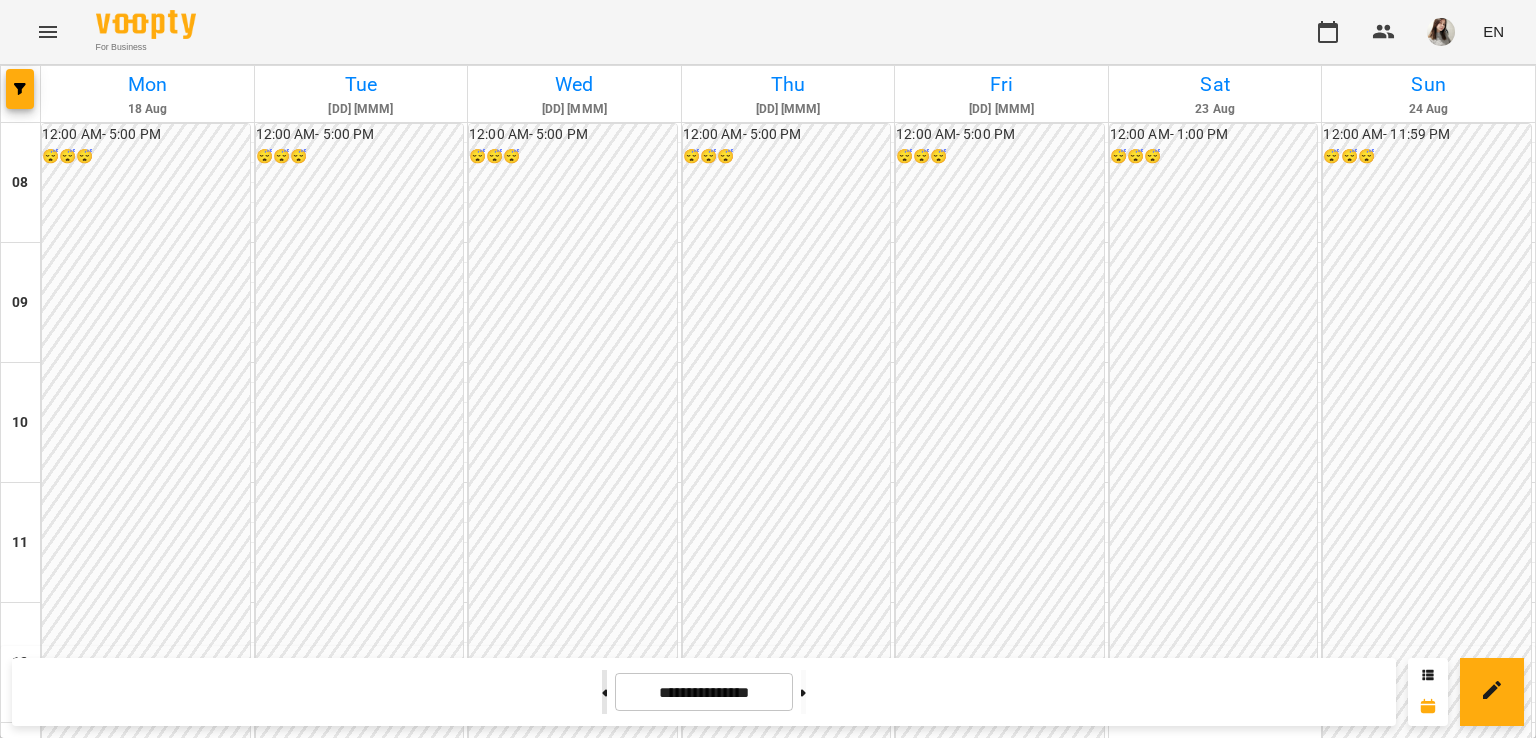 click at bounding box center [604, 692] 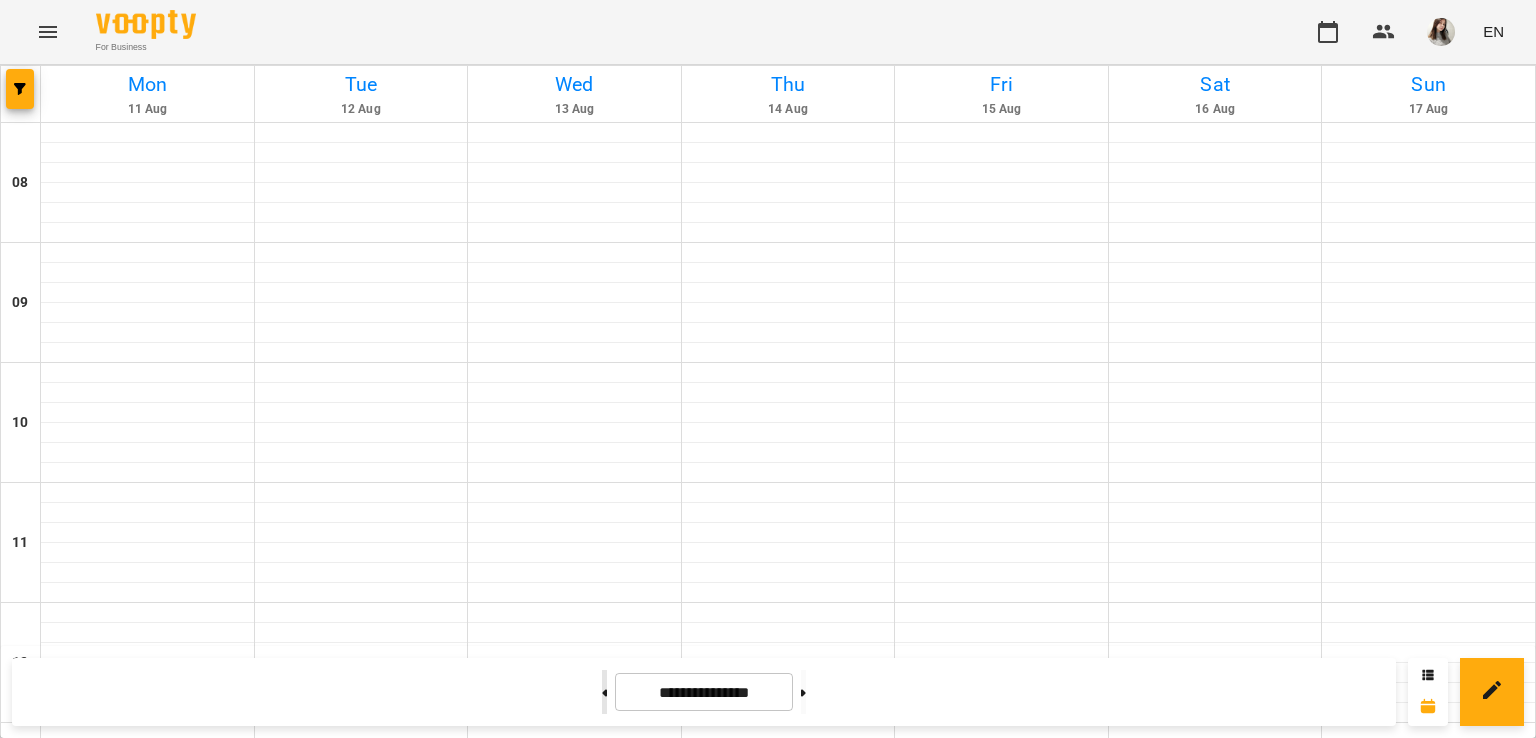 click at bounding box center (604, 692) 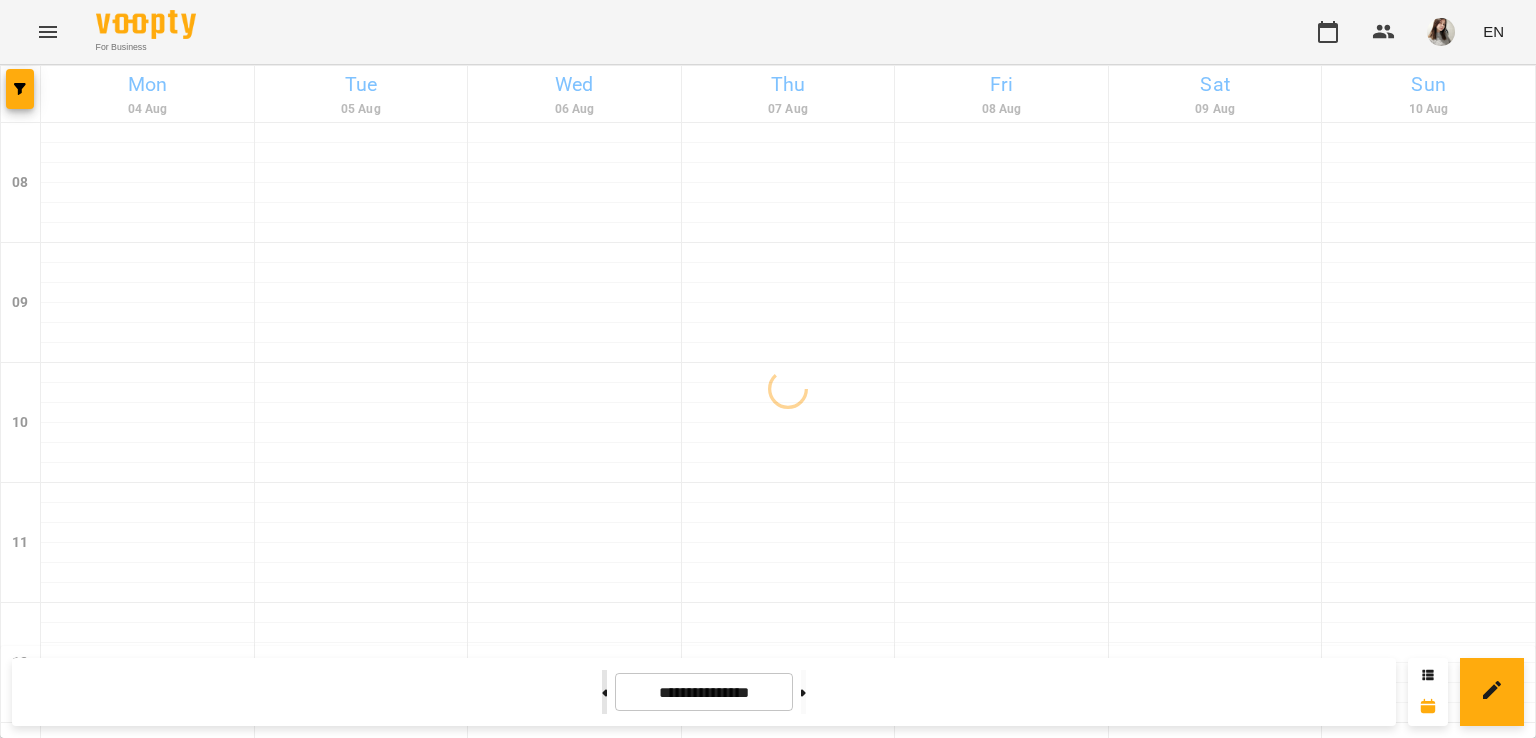 type on "**********" 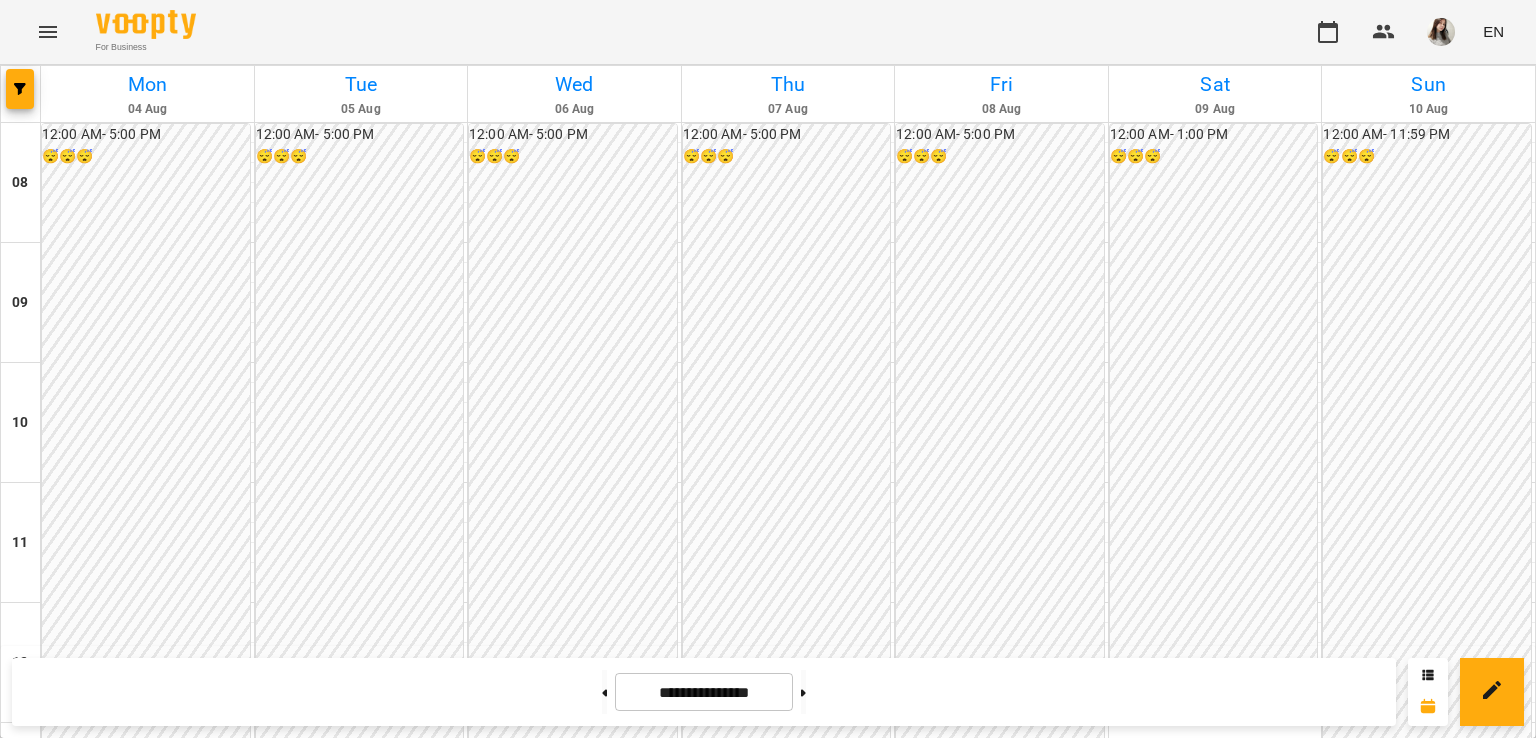 scroll, scrollTop: 1051, scrollLeft: 0, axis: vertical 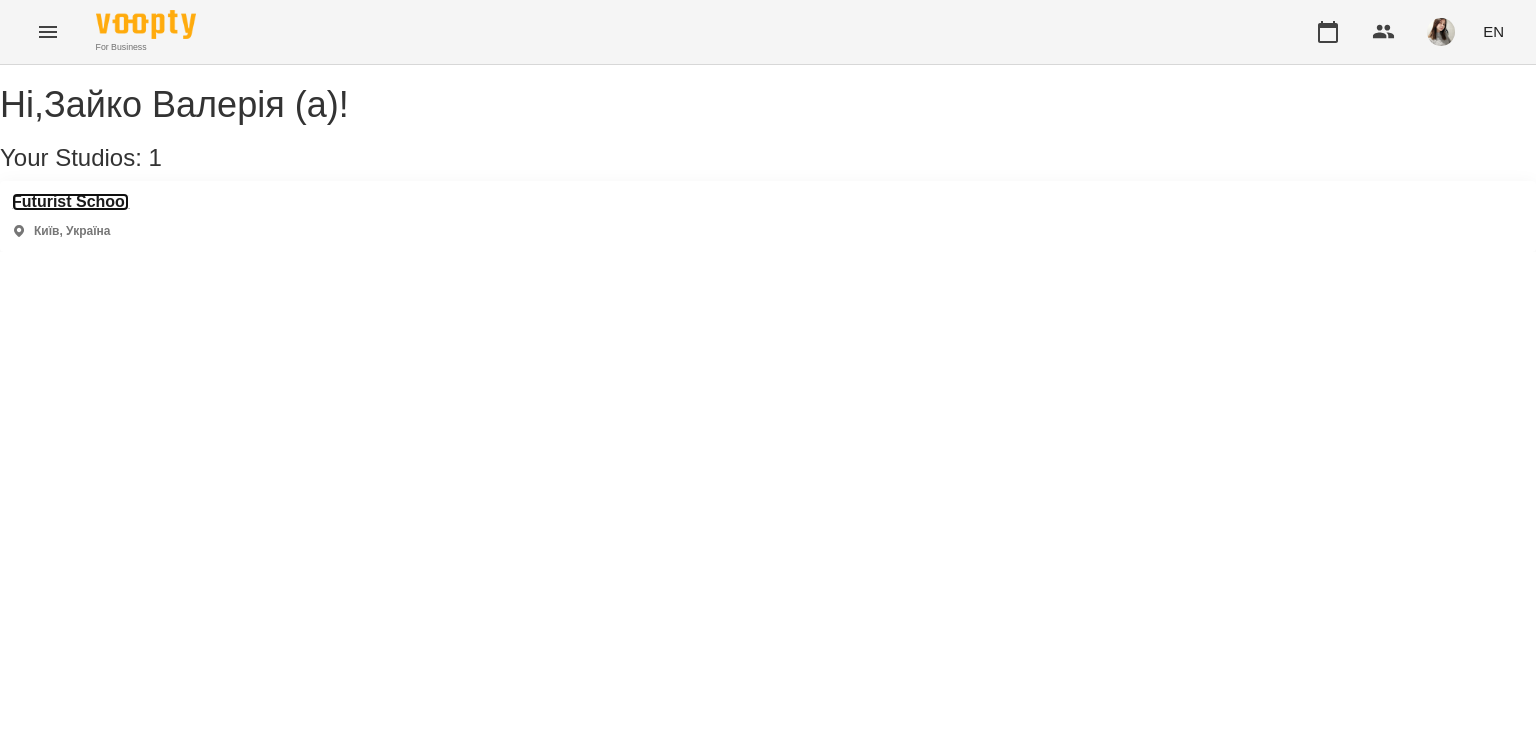 click on "Futurist School" at bounding box center [70, 202] 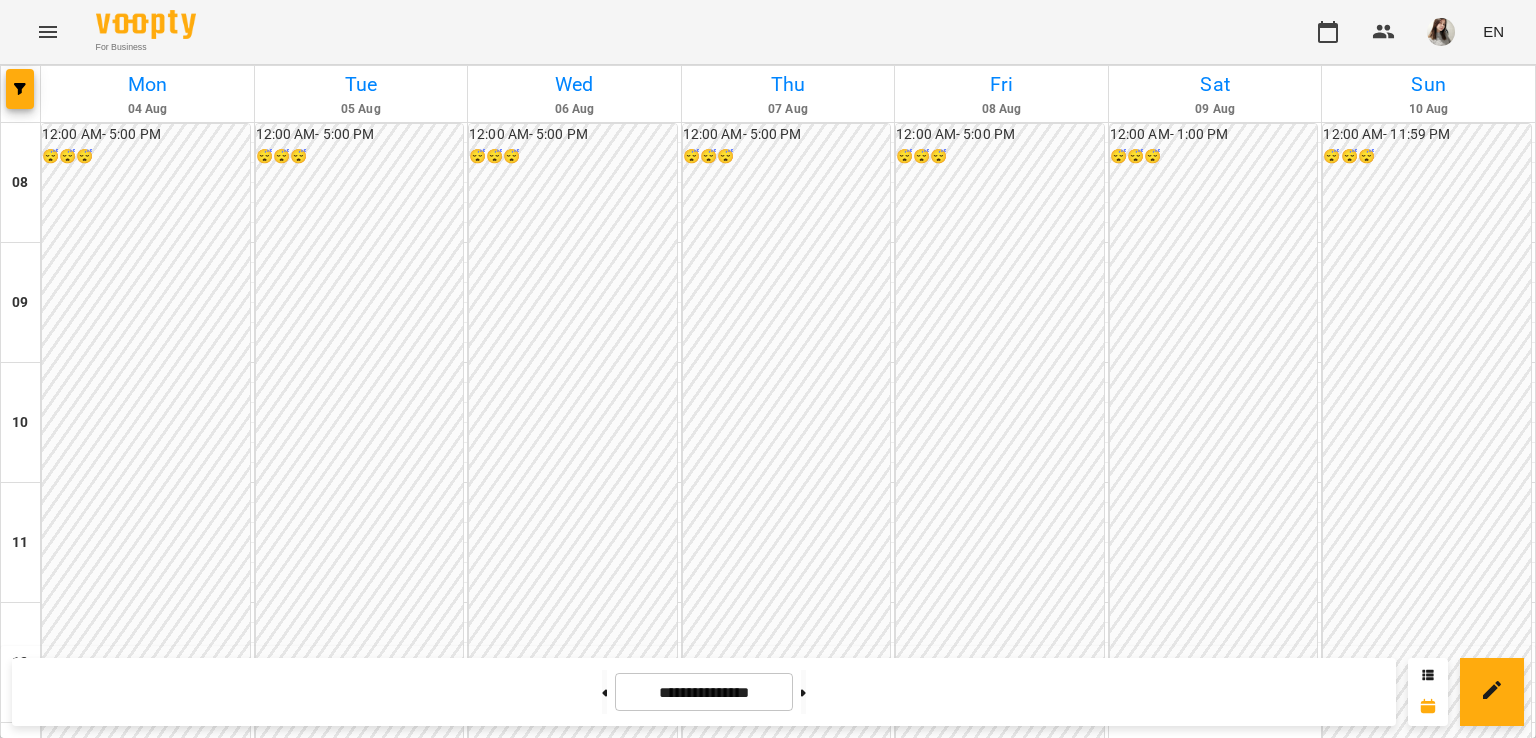 scroll, scrollTop: 1208, scrollLeft: 0, axis: vertical 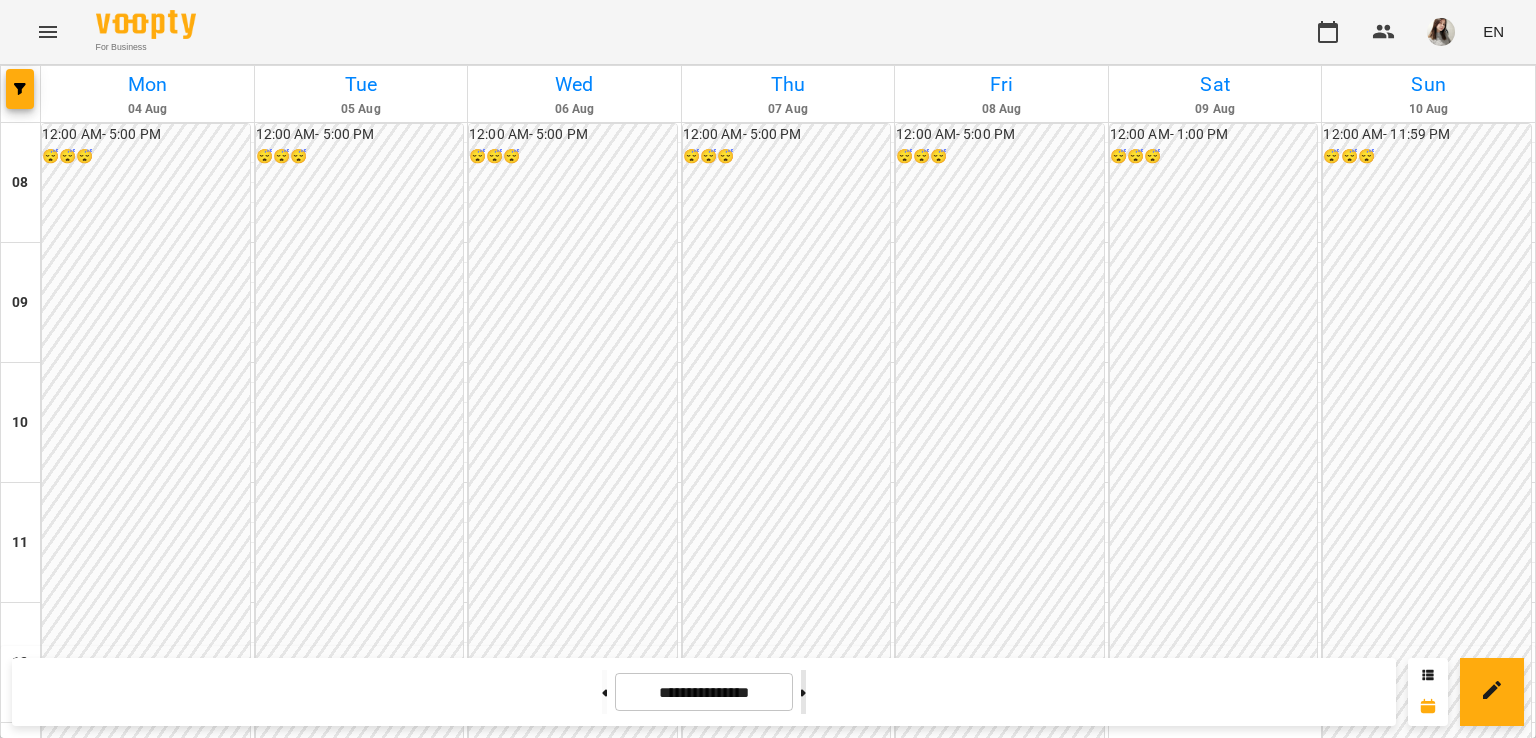 click at bounding box center (803, 692) 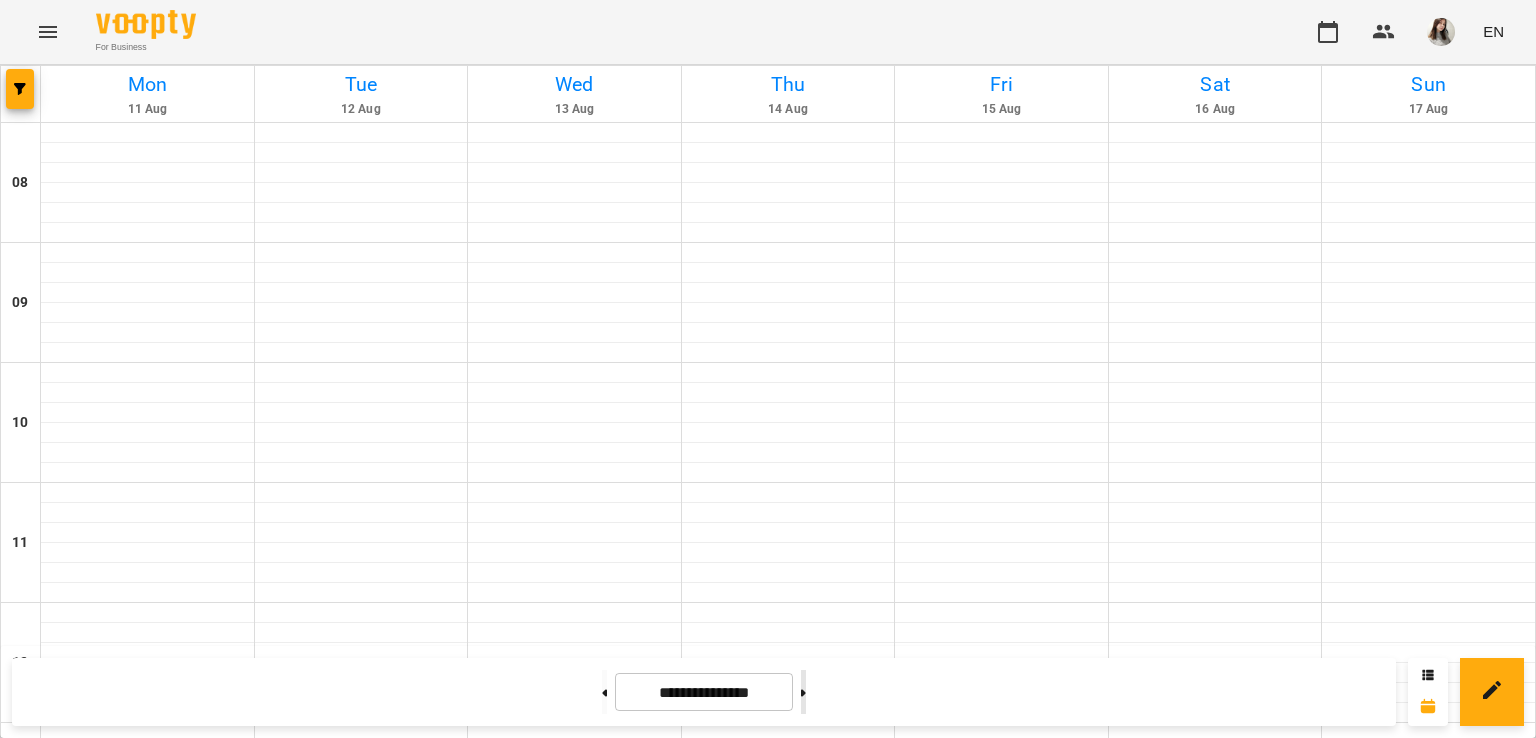 type on "**********" 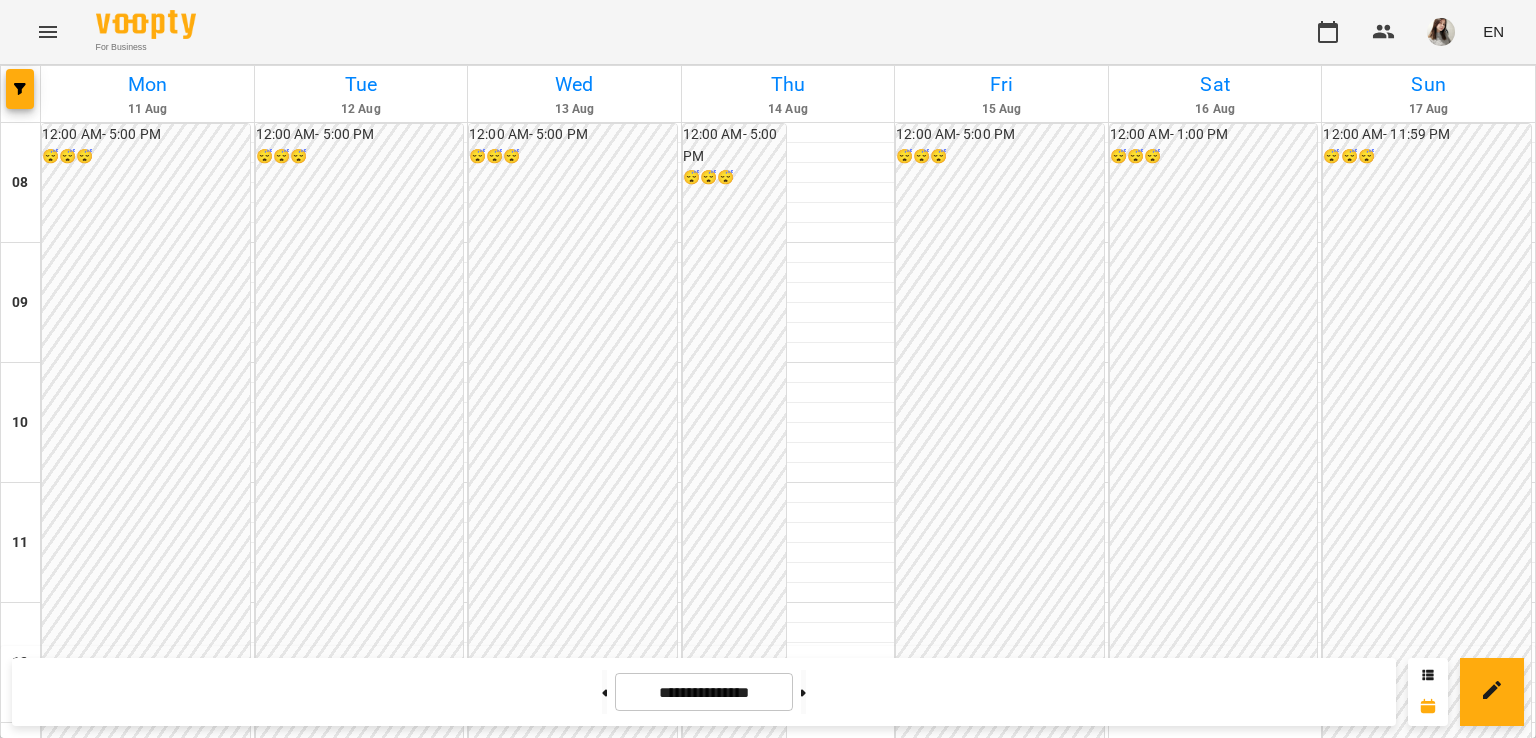 scroll, scrollTop: 908, scrollLeft: 0, axis: vertical 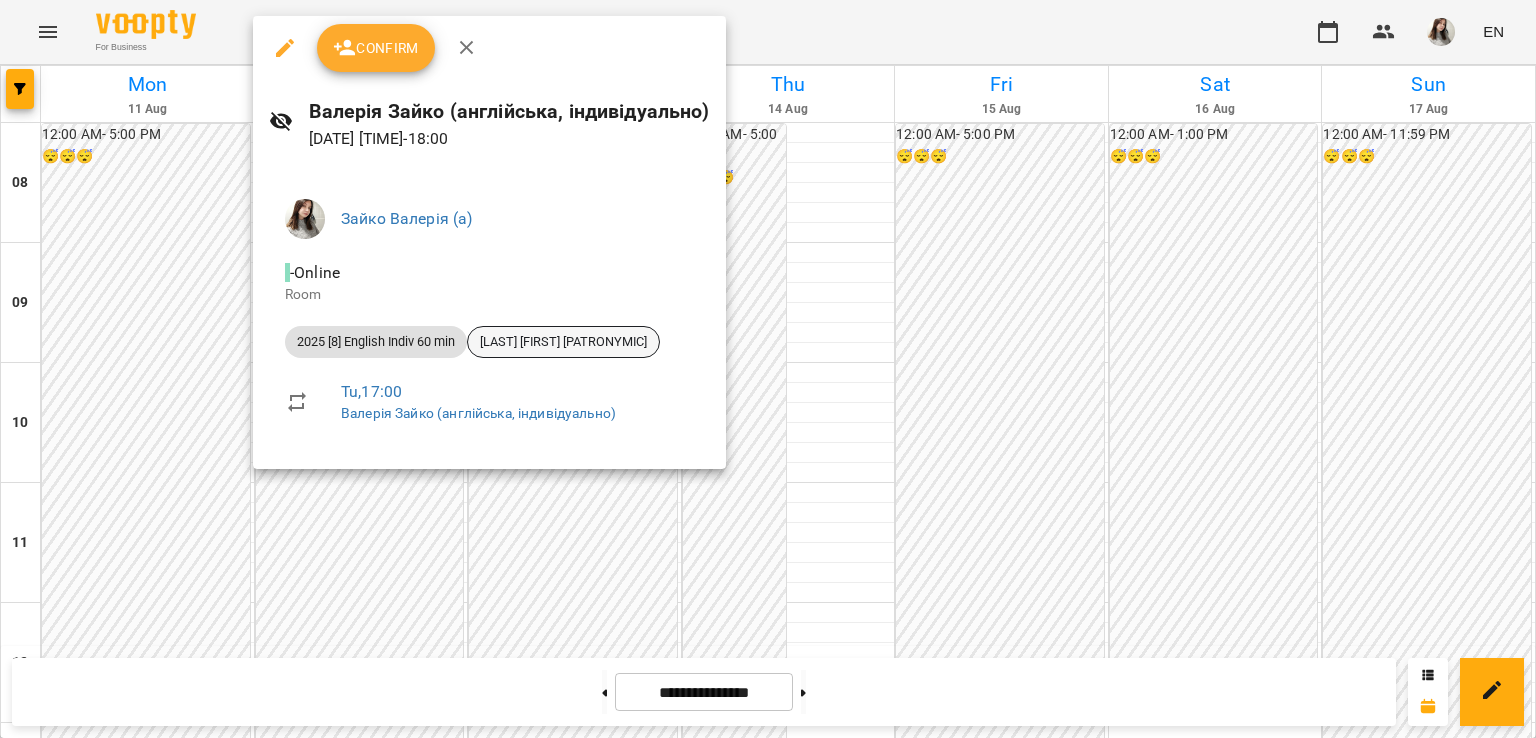click on "[LAST] [FIRST] [PATRONYMIC]" at bounding box center [563, 342] 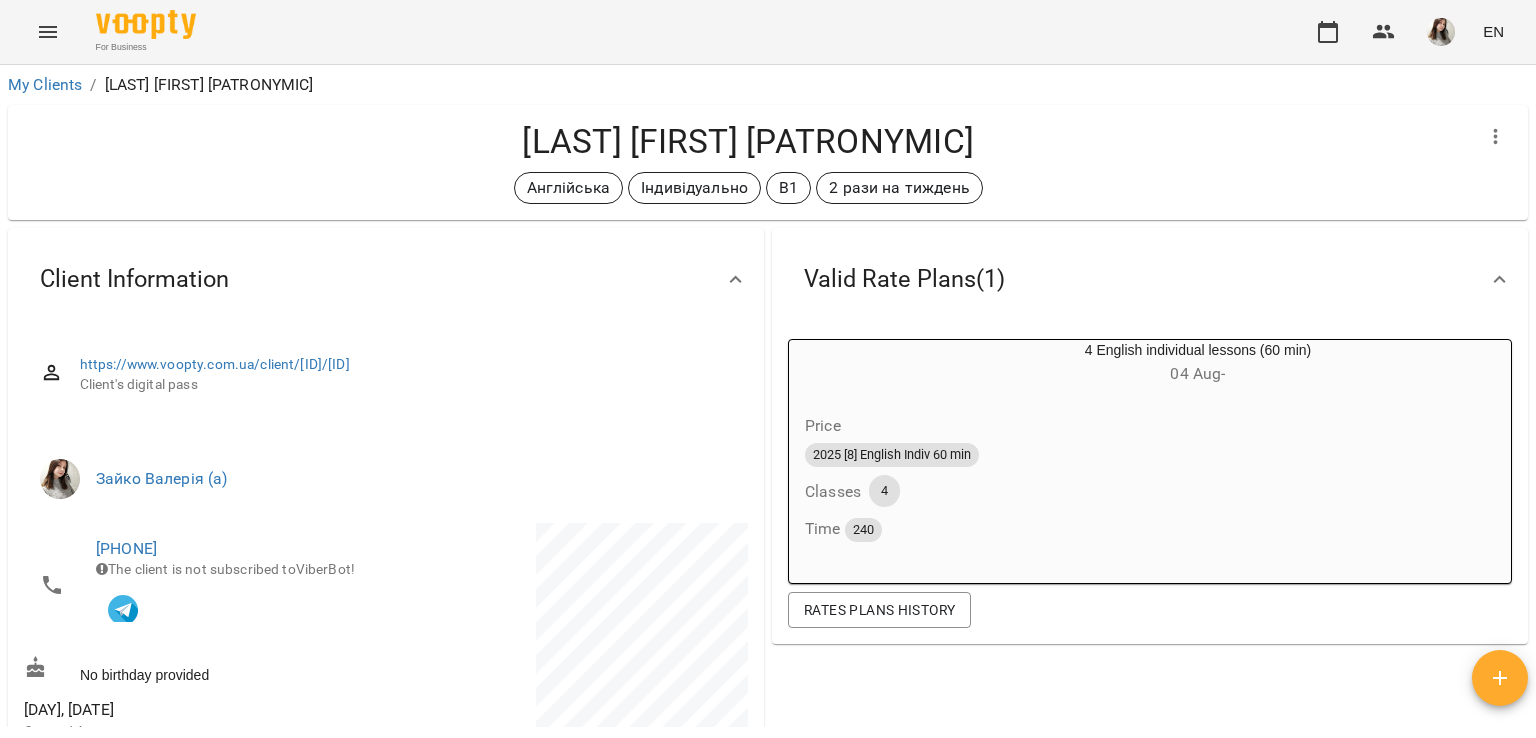 click on "Англійська Індивідуально B1 2 рази на тиждень" at bounding box center (748, 188) 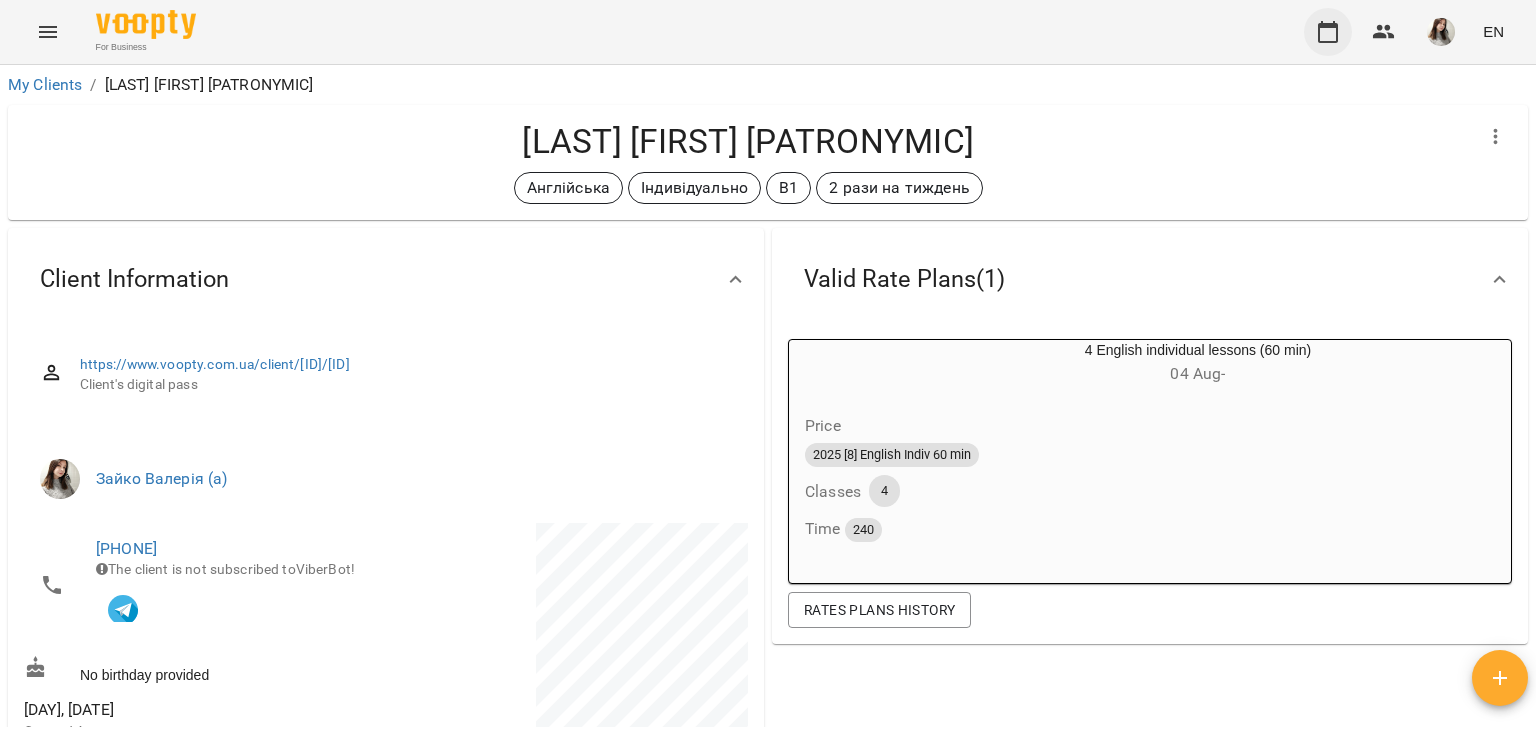 click 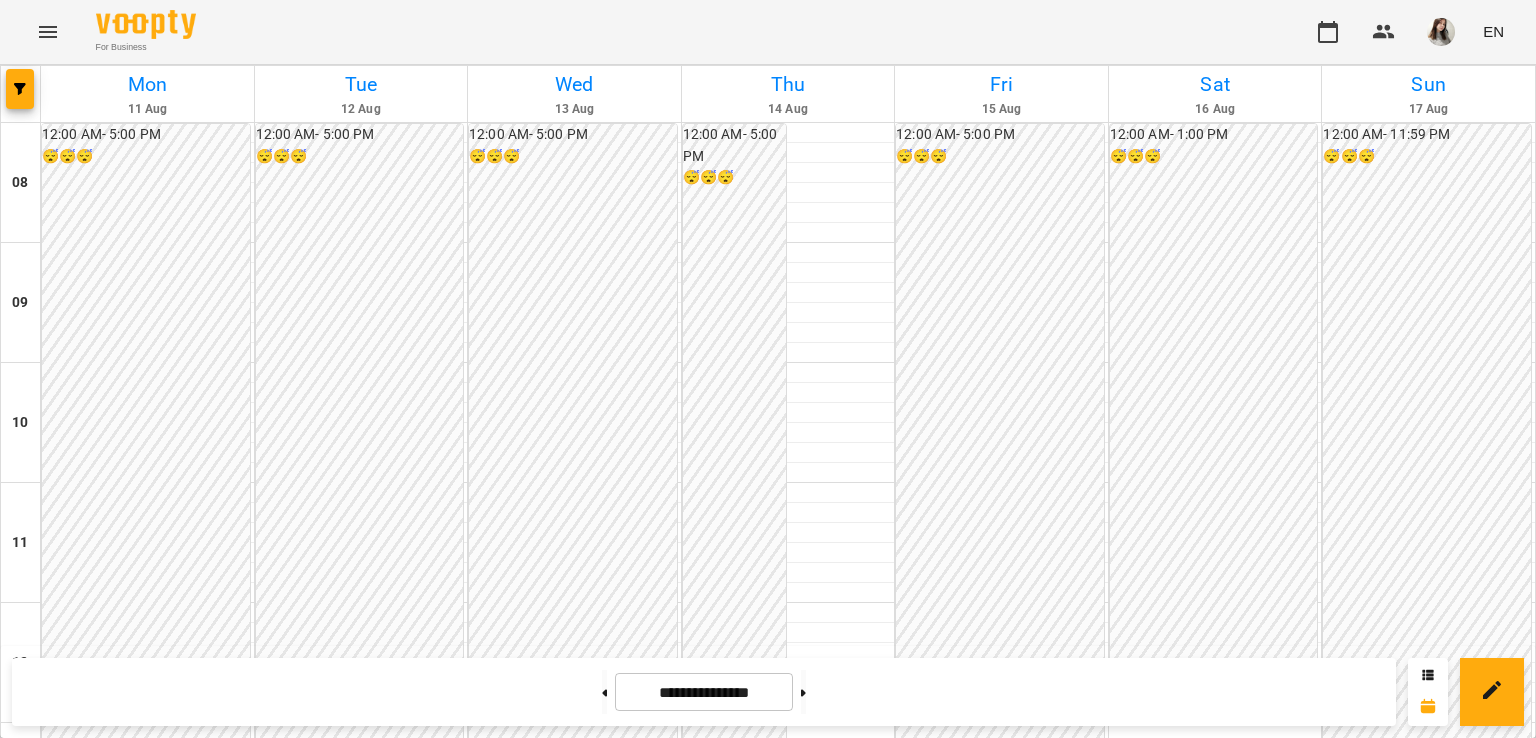scroll, scrollTop: 900, scrollLeft: 0, axis: vertical 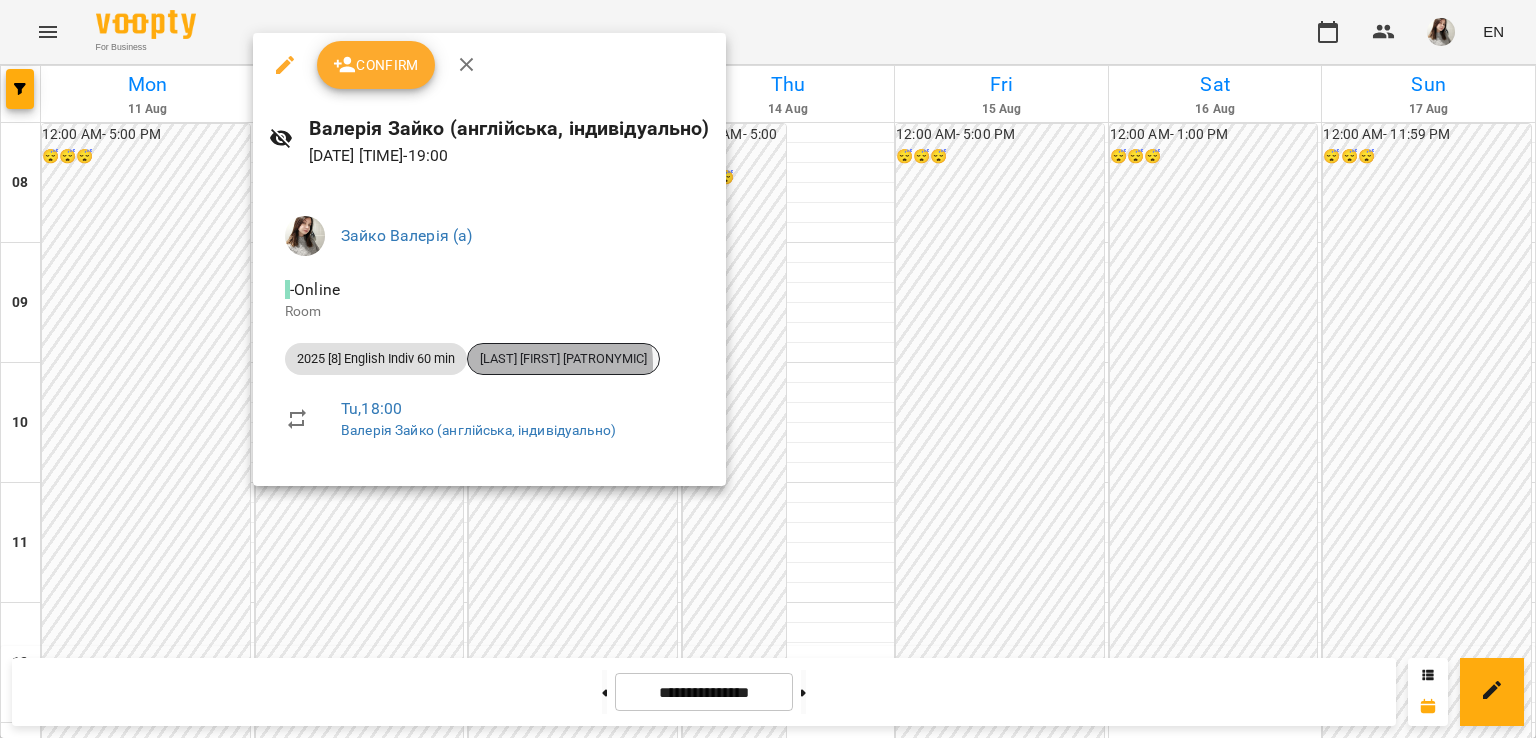 click on "[LAST] [FIRST] [PATRONYMIC]" at bounding box center (563, 359) 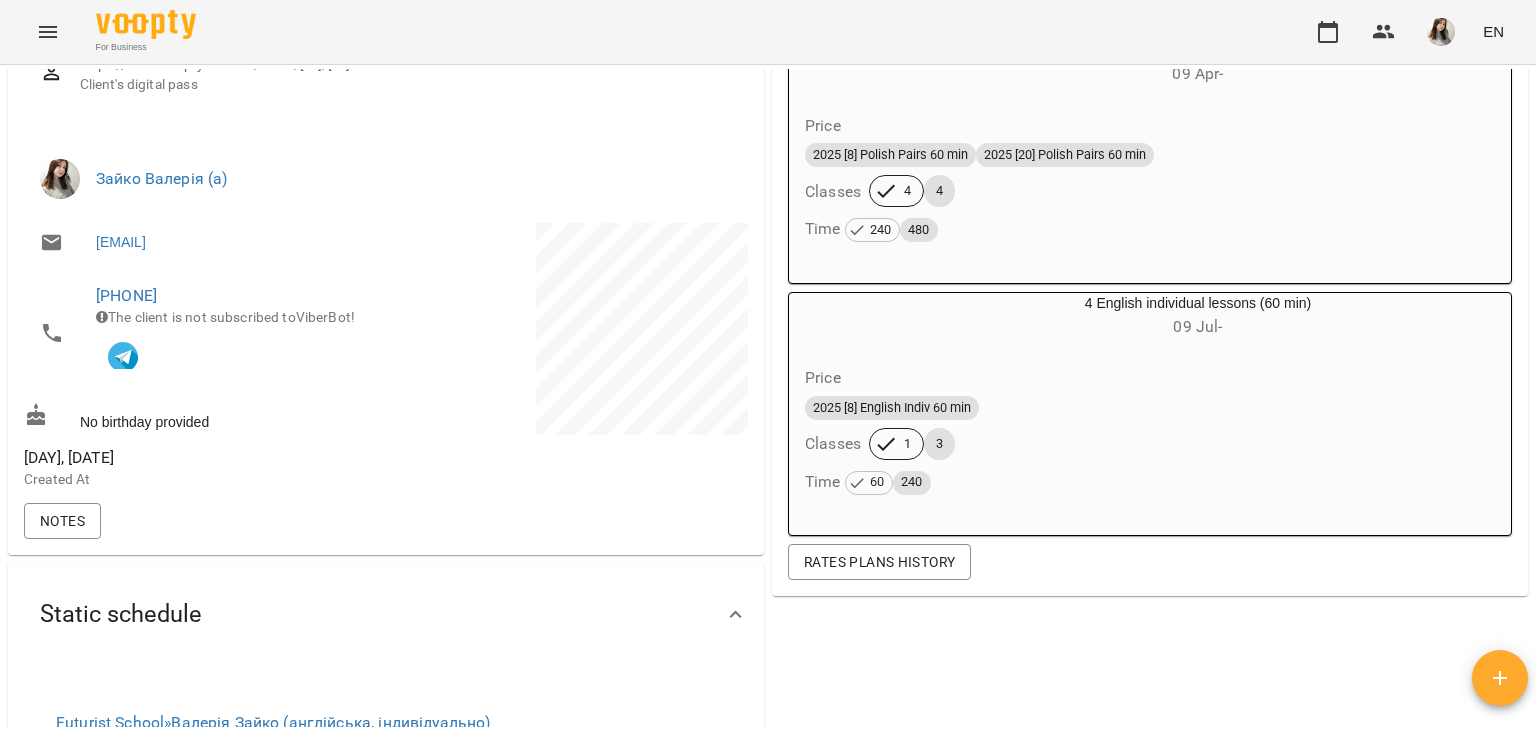 scroll, scrollTop: 200, scrollLeft: 0, axis: vertical 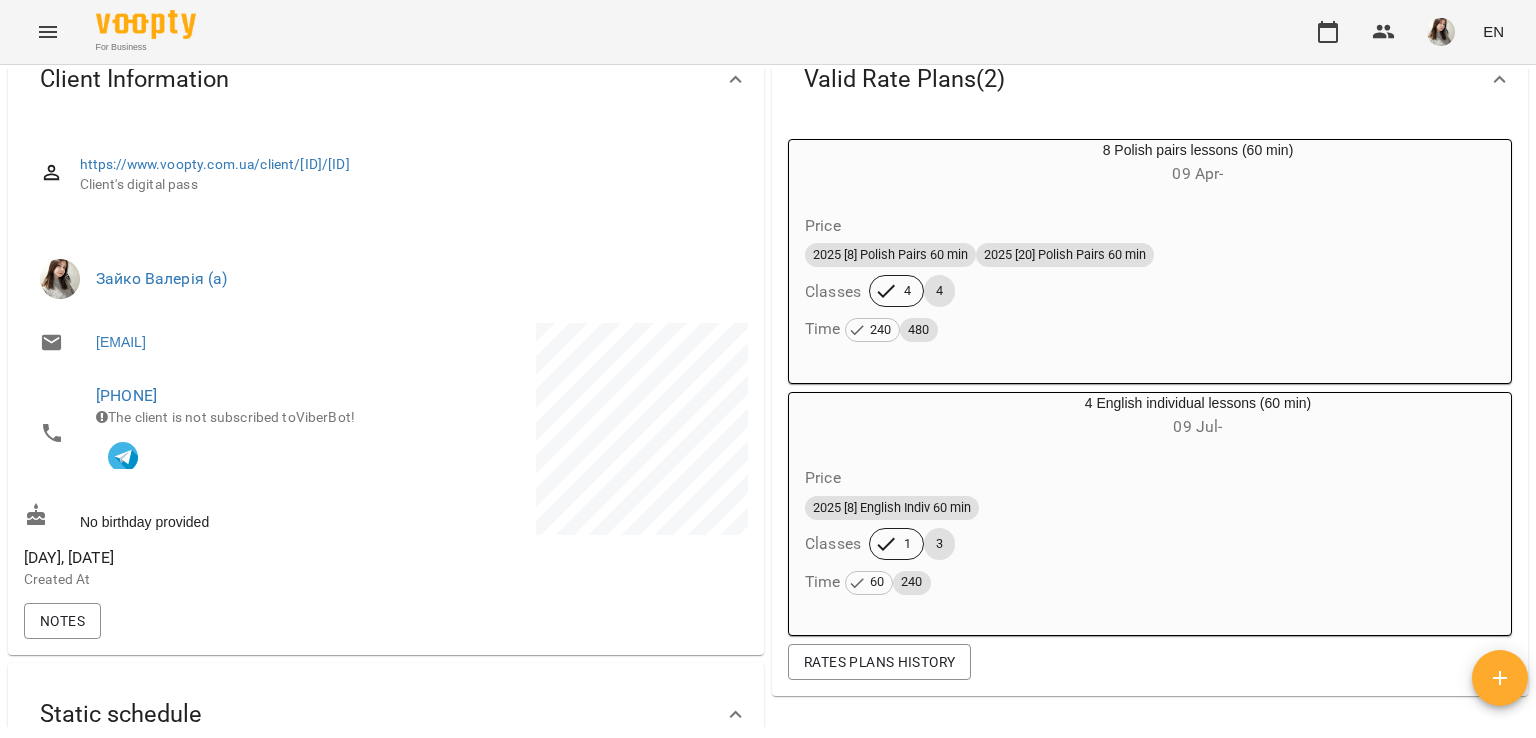 click on "Valid Rate Plans ( 2 )" at bounding box center (904, 79) 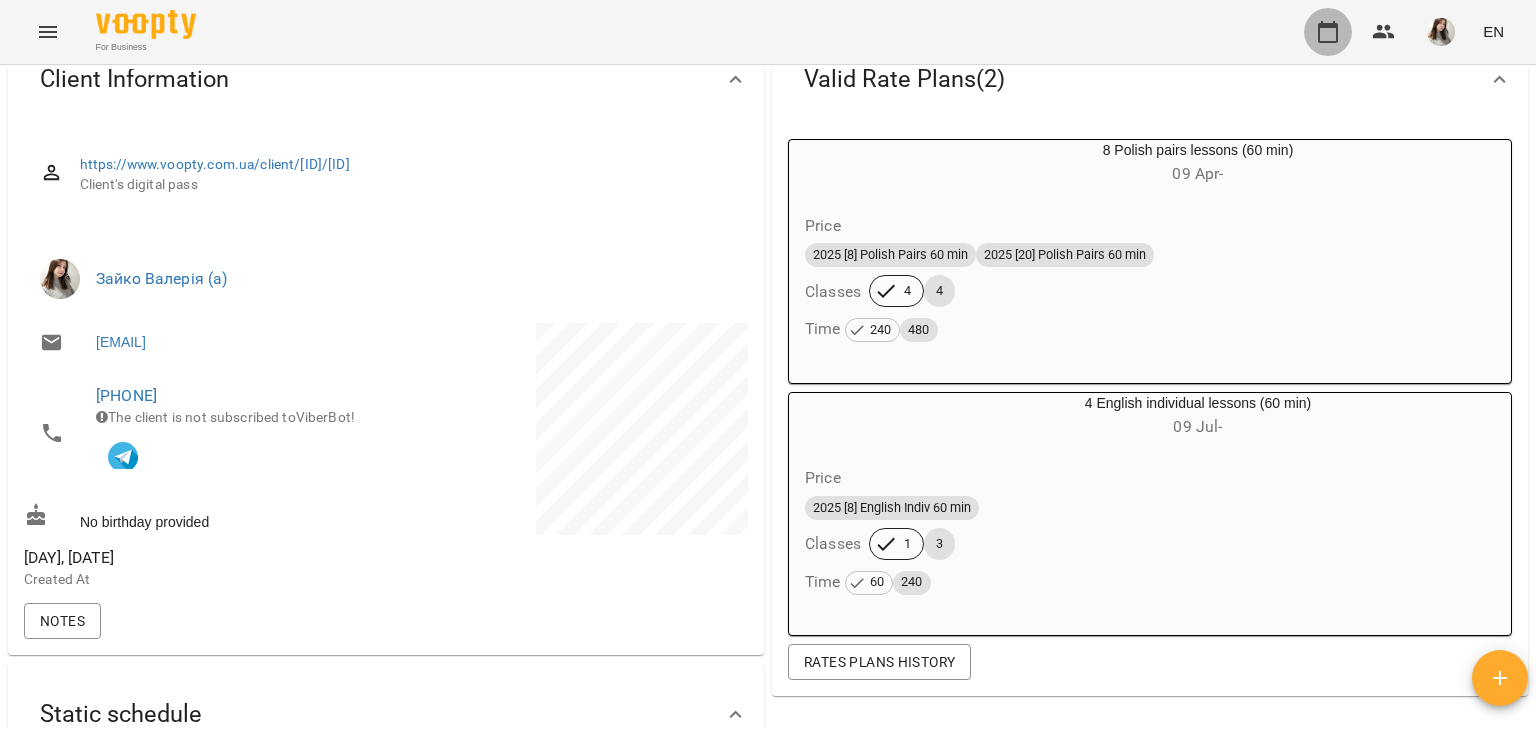 click 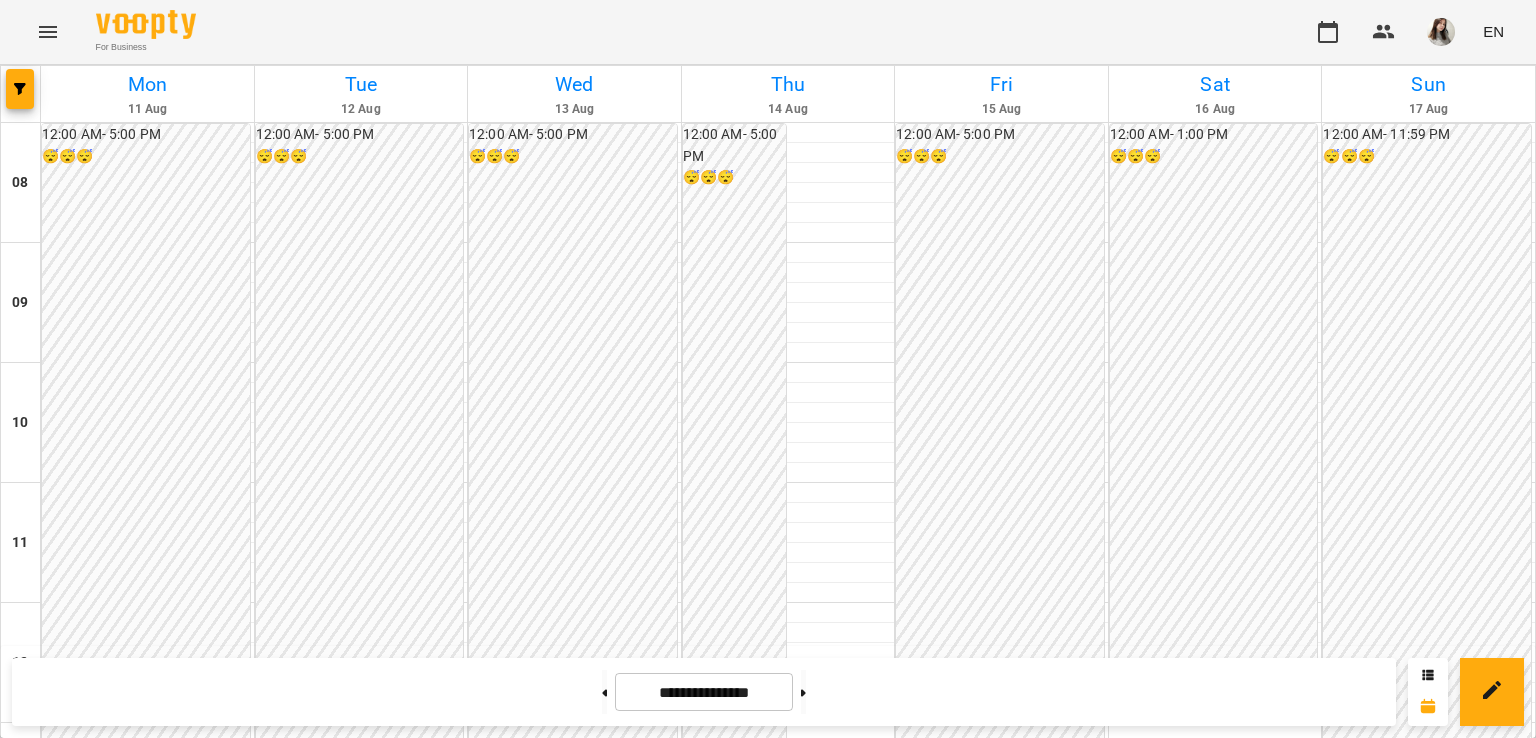 click on "[TIME] -   [TIME] 😴😴😴" at bounding box center [573, 663] 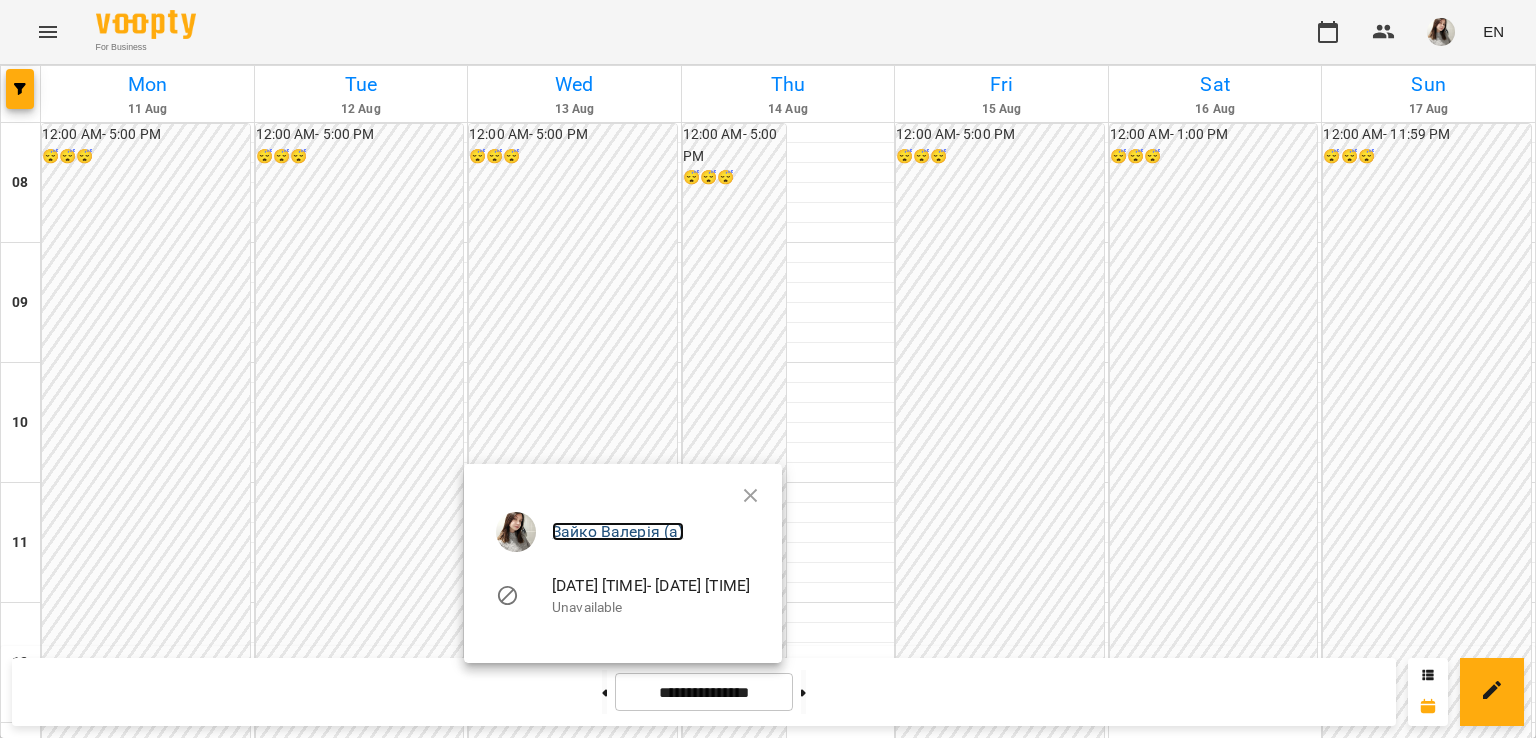click on "Зайко Валерія (а)" at bounding box center [618, 531] 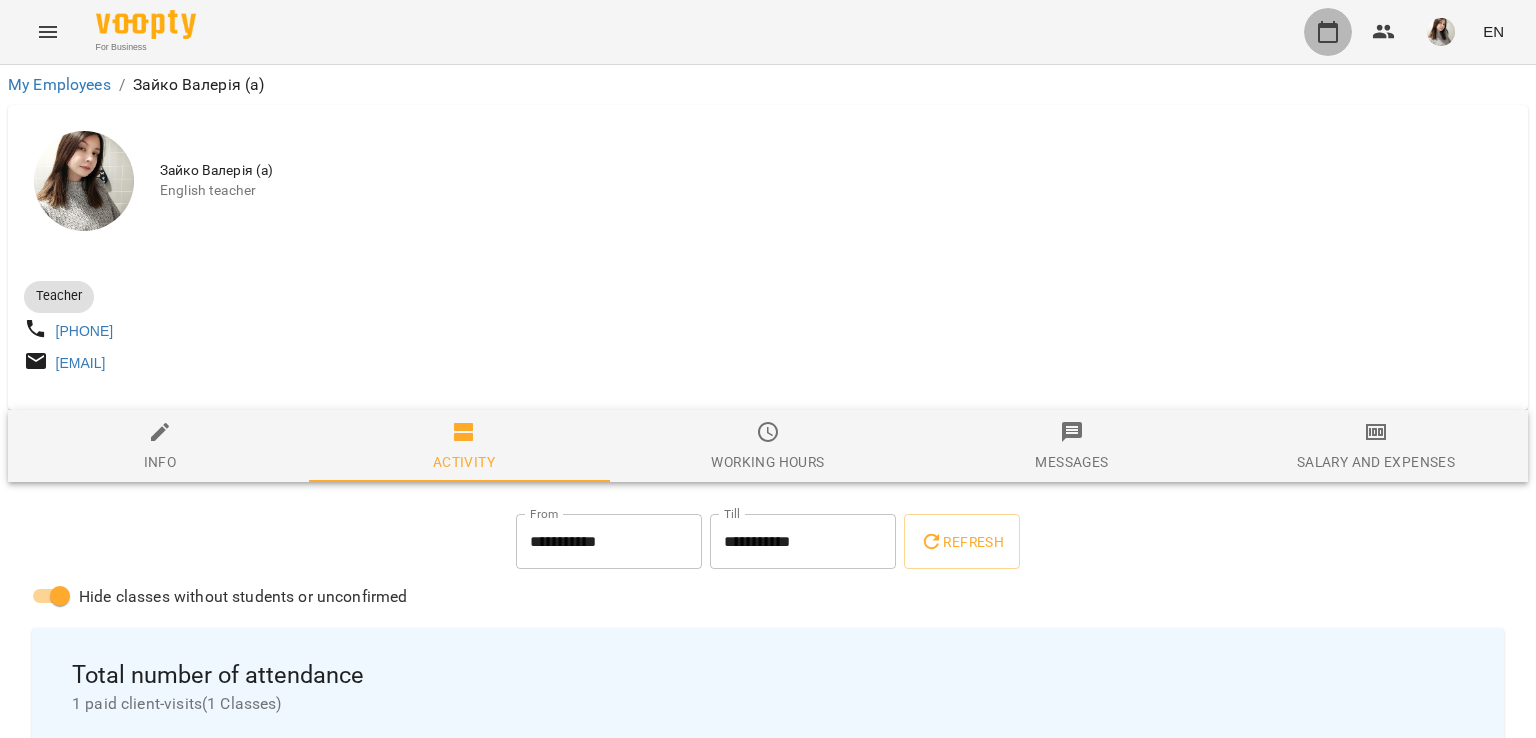 click at bounding box center [1328, 32] 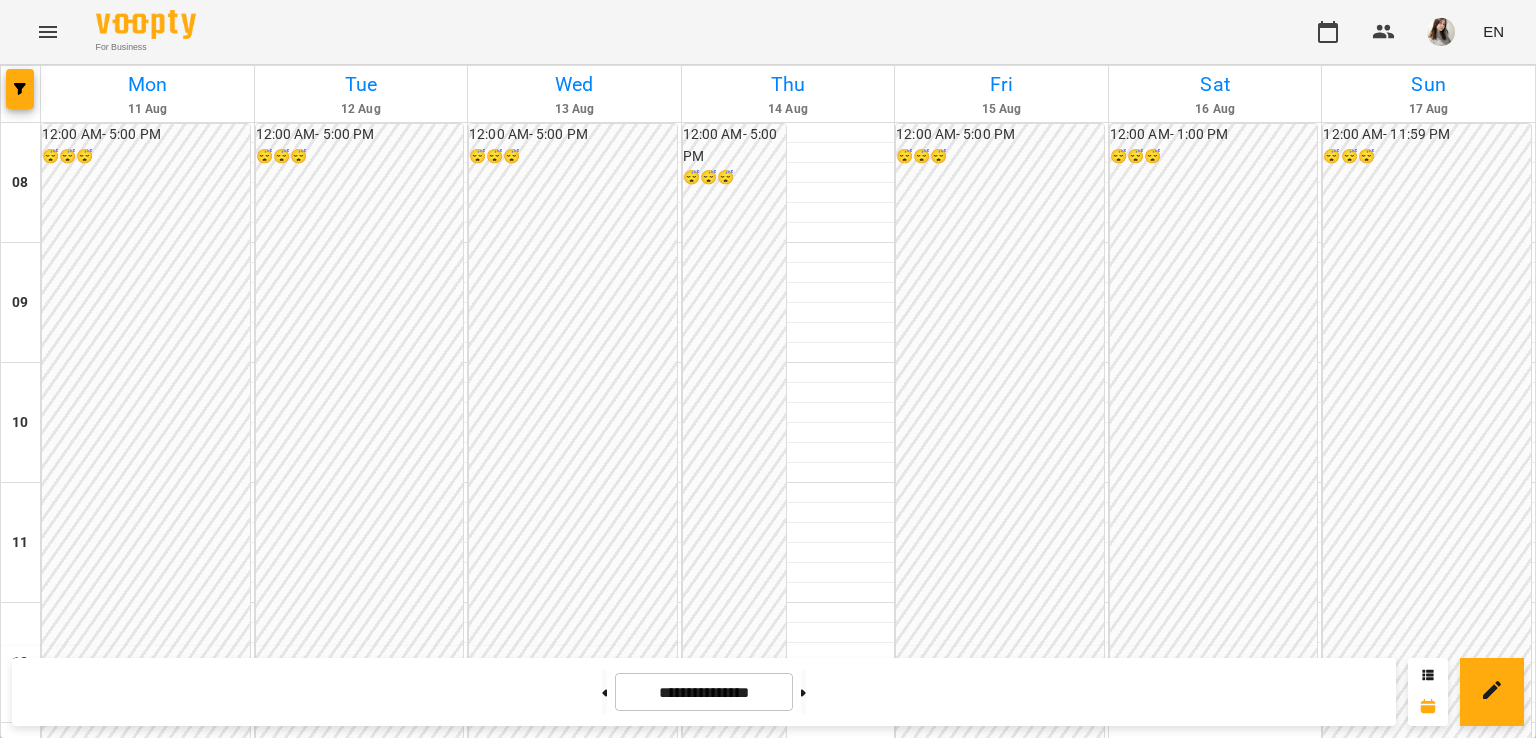 scroll, scrollTop: 900, scrollLeft: 0, axis: vertical 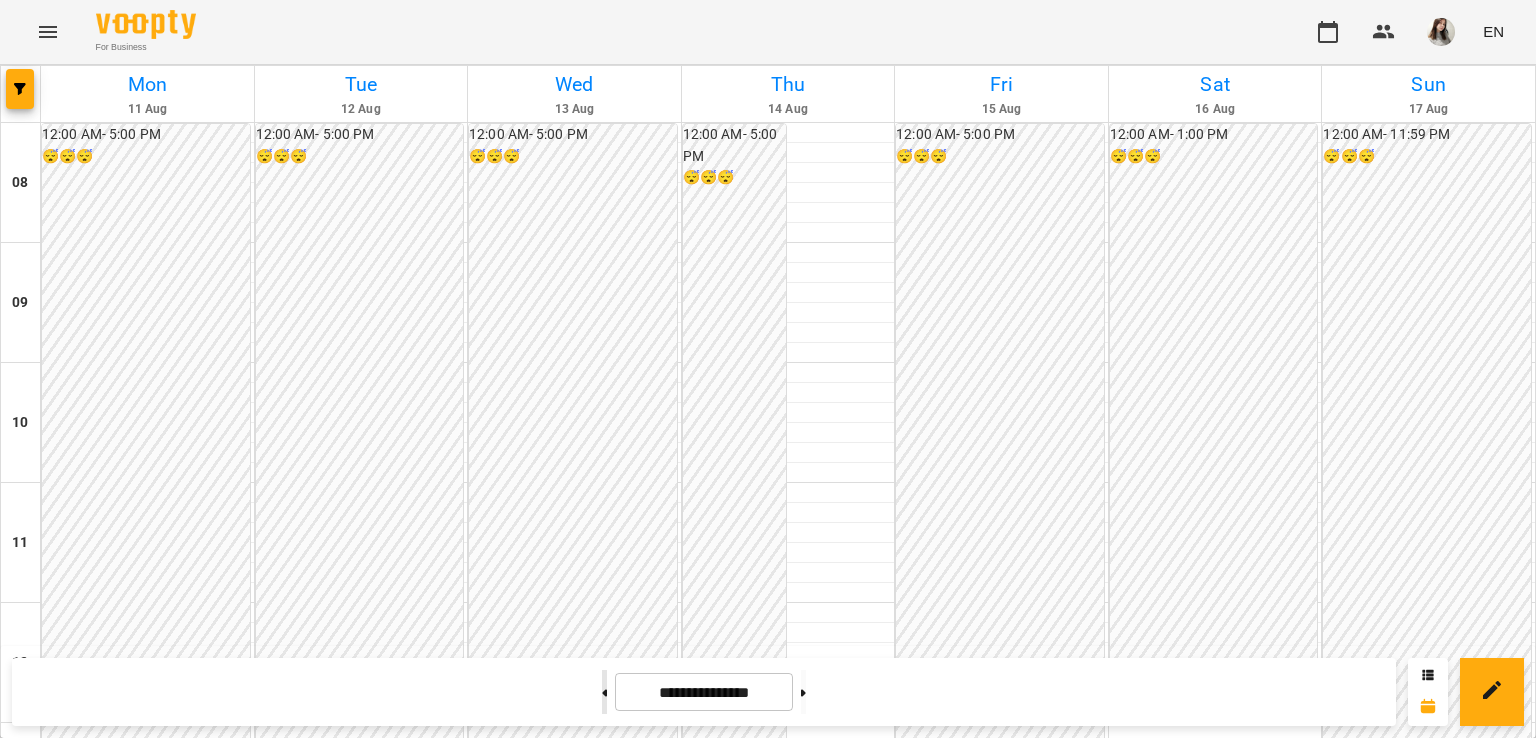 click 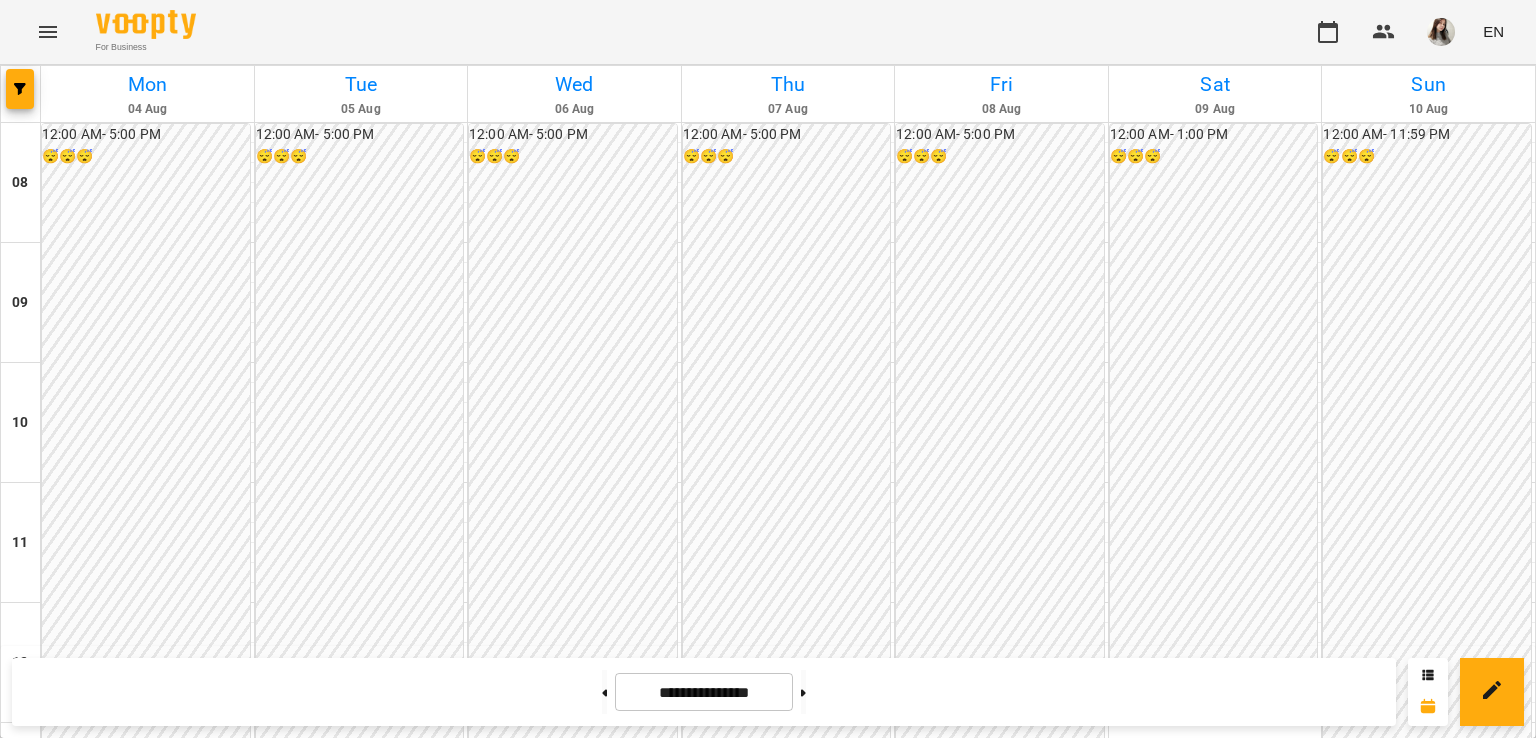 scroll, scrollTop: 800, scrollLeft: 0, axis: vertical 